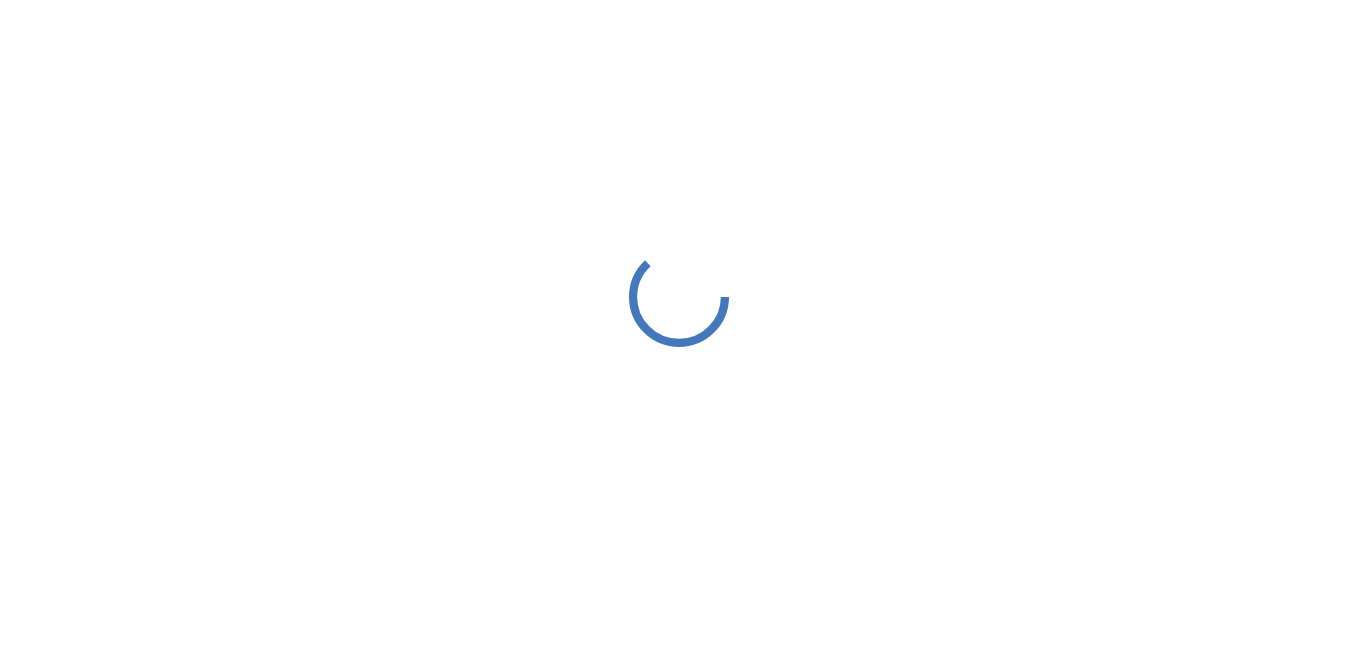 scroll, scrollTop: 0, scrollLeft: 0, axis: both 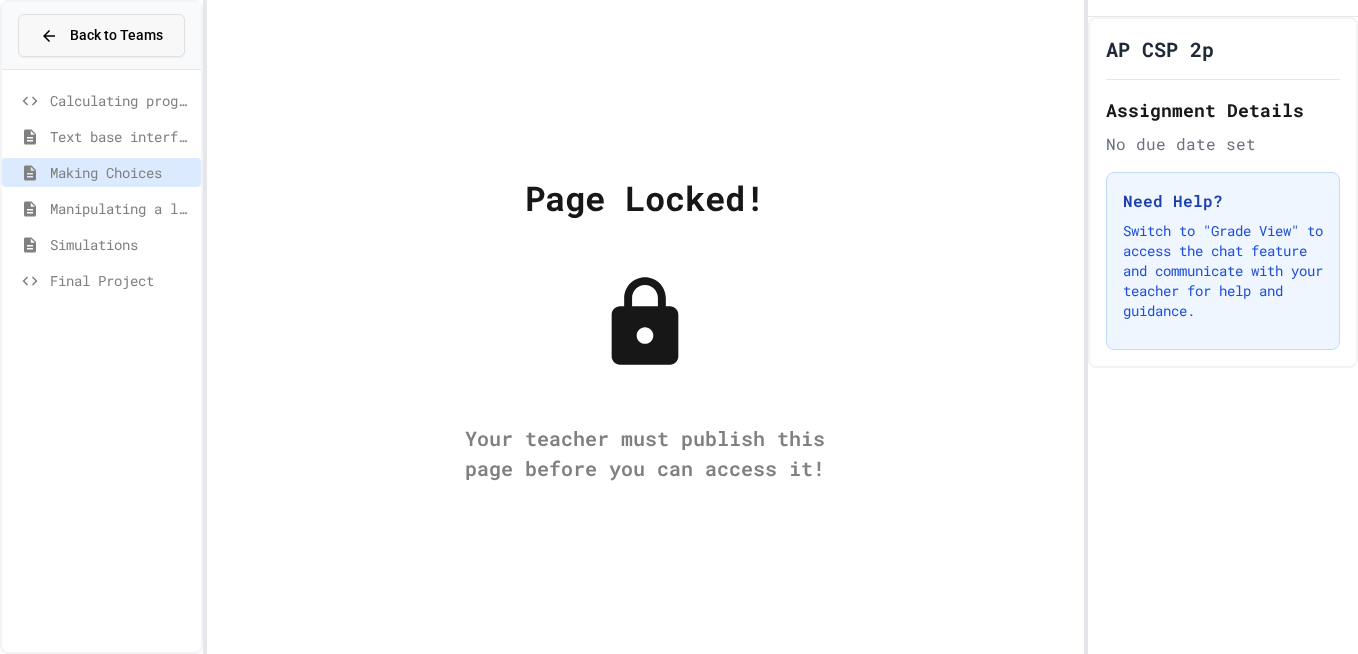 click on "Back to Teams" at bounding box center (116, 35) 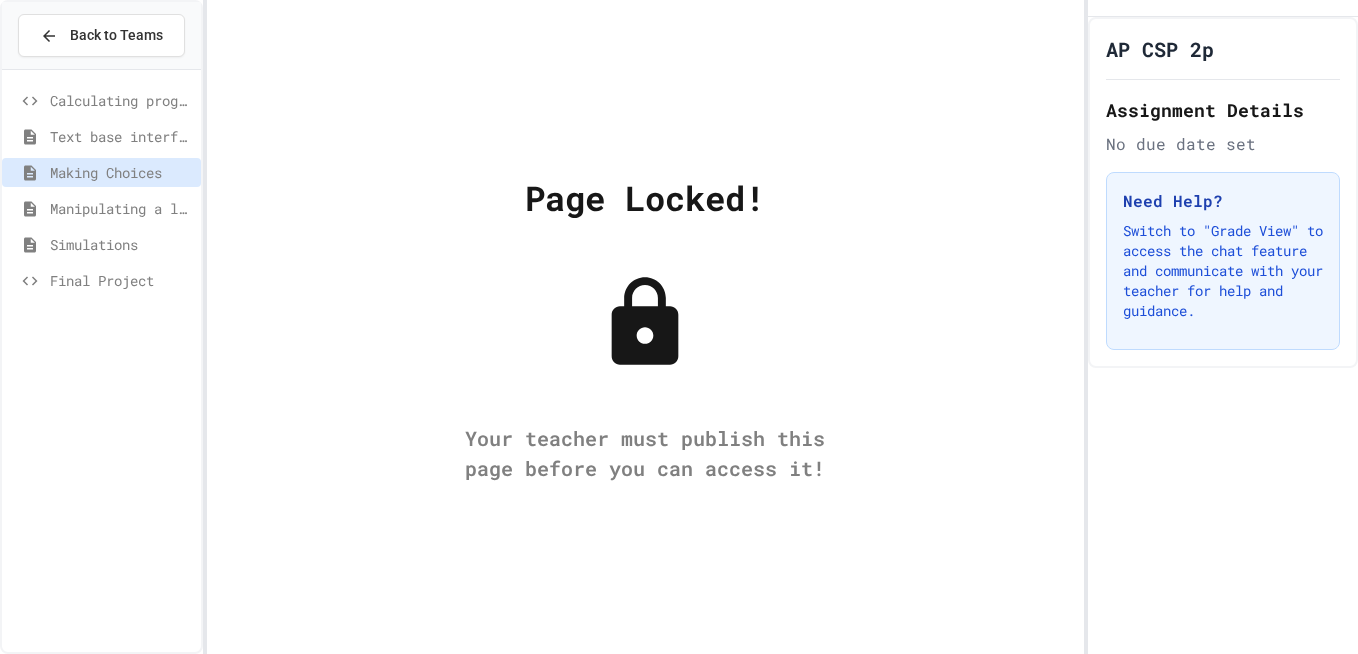click on "Keep exploring" at bounding box center [735, 967] 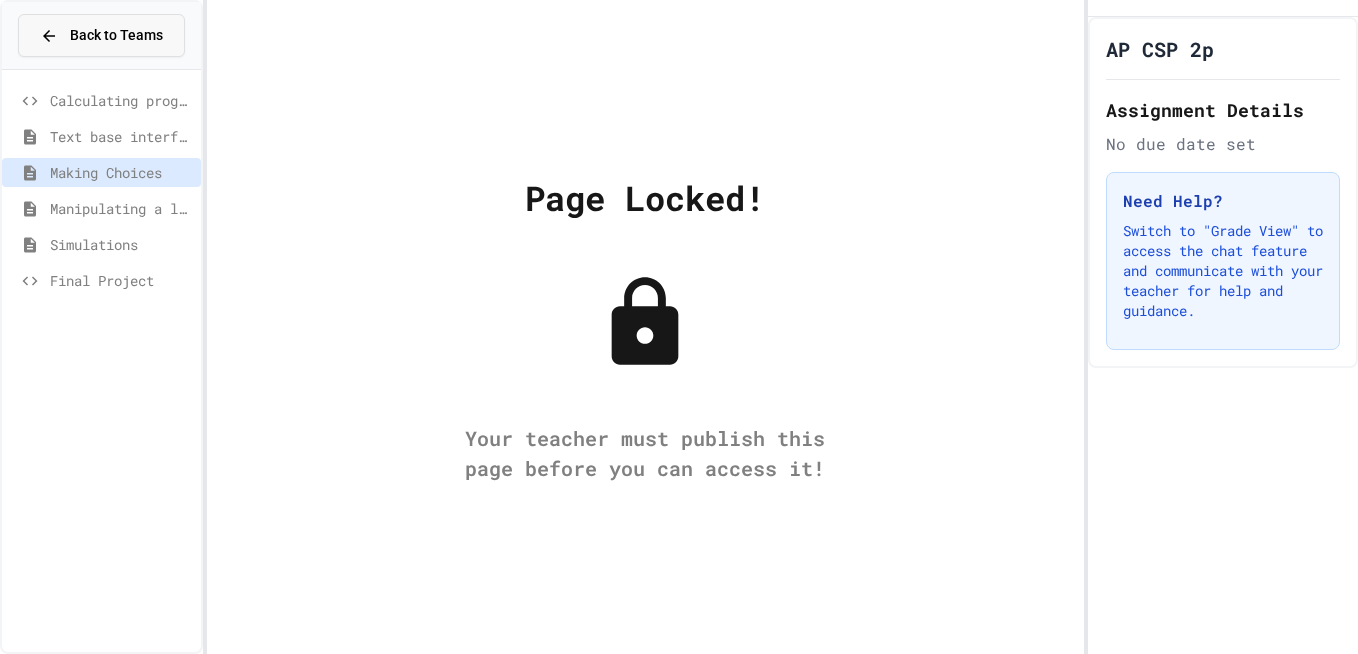 click on "Back to Teams" at bounding box center [101, 35] 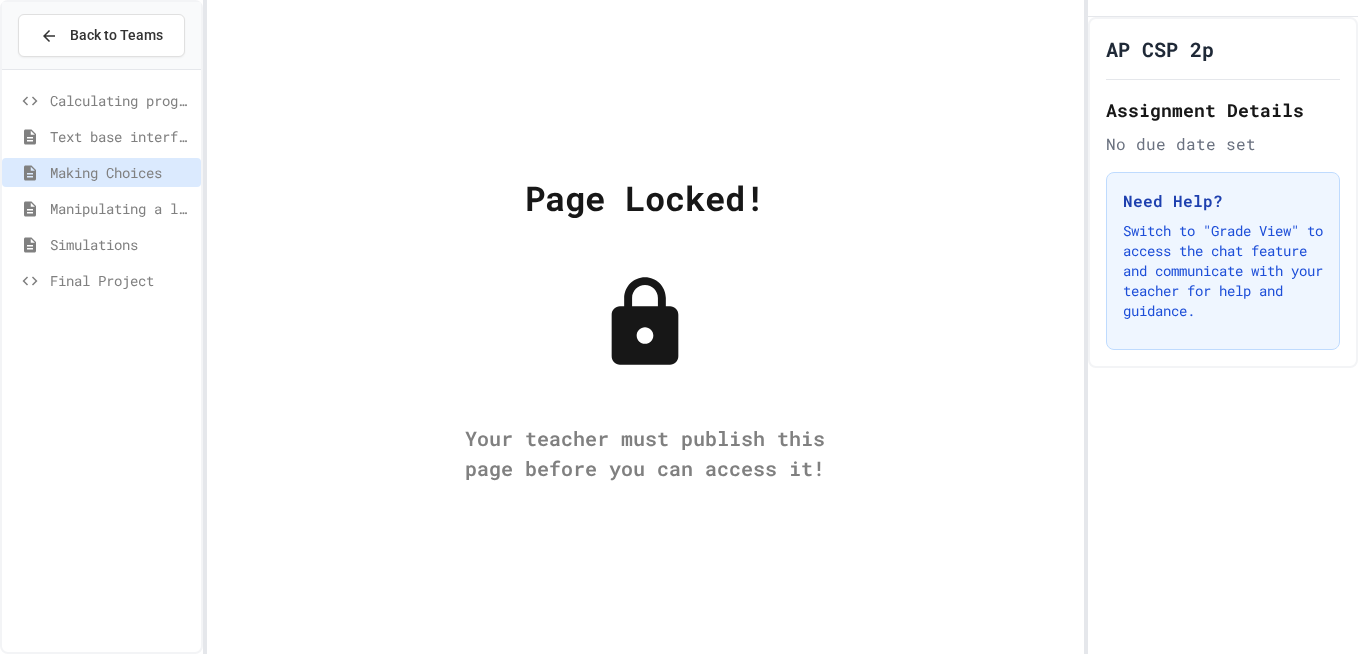 click on "Sign up!" at bounding box center (598, 967) 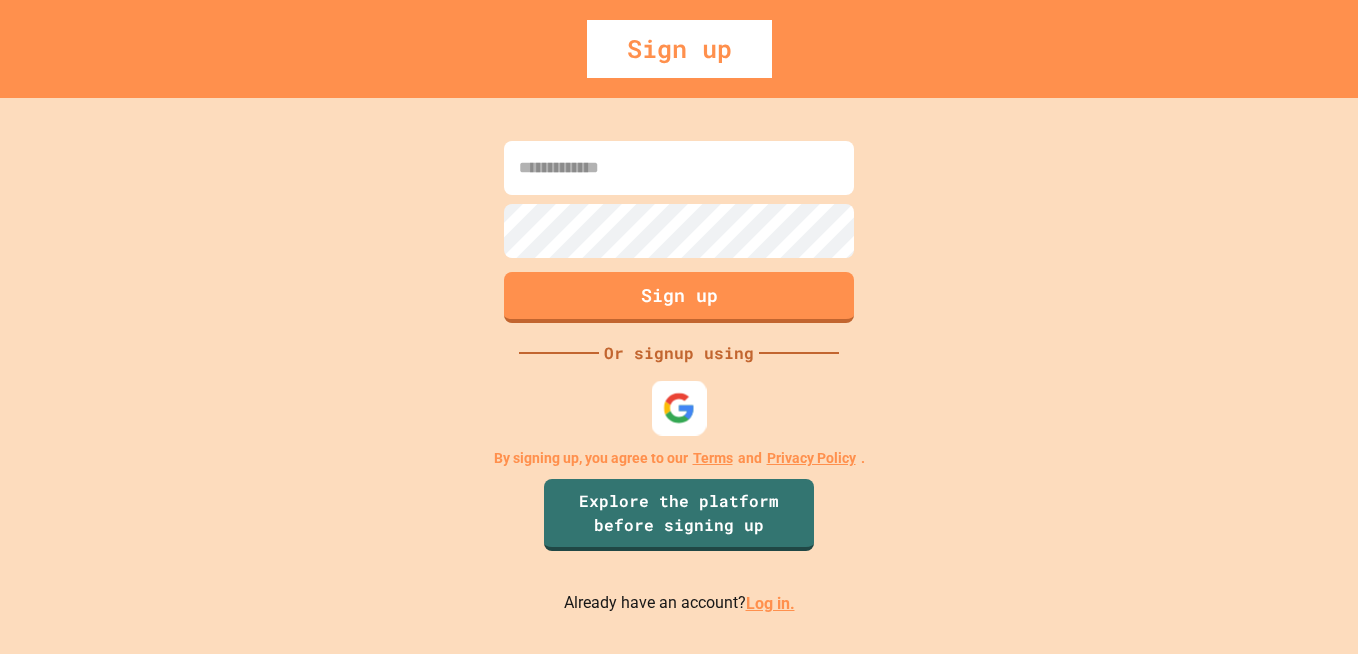 click at bounding box center (679, 408) 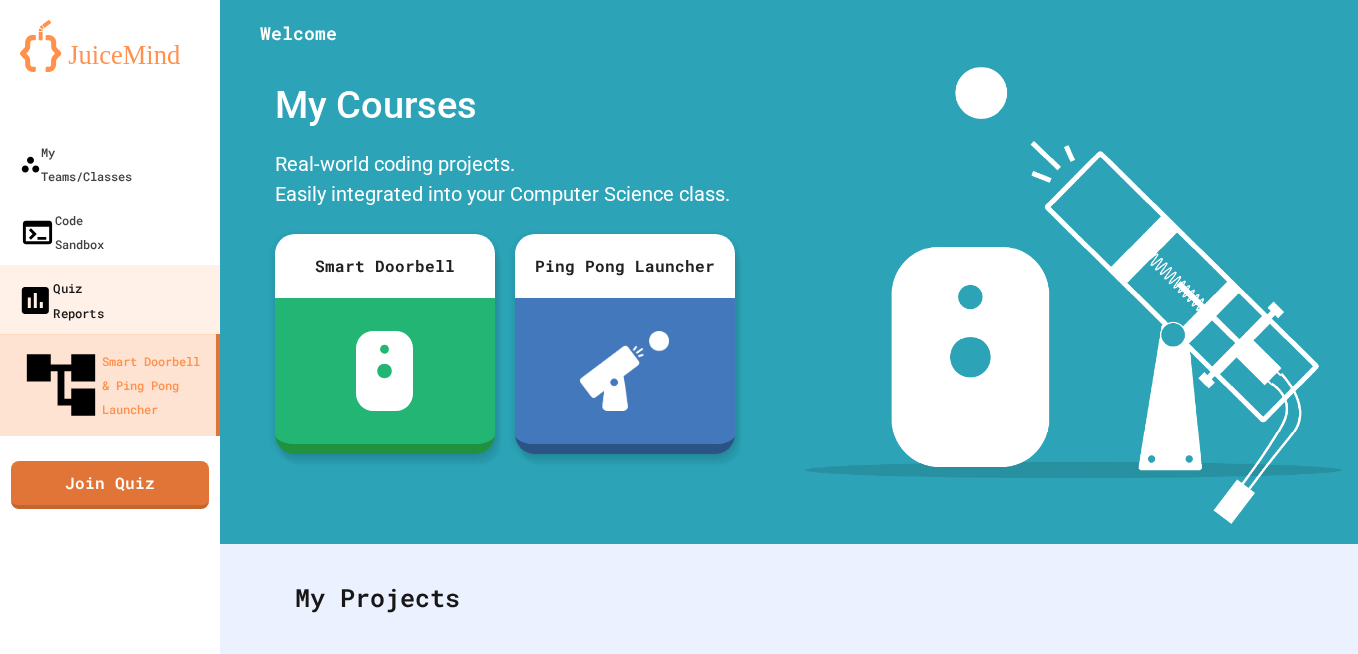 click on "Quiz Reports" at bounding box center [110, 300] 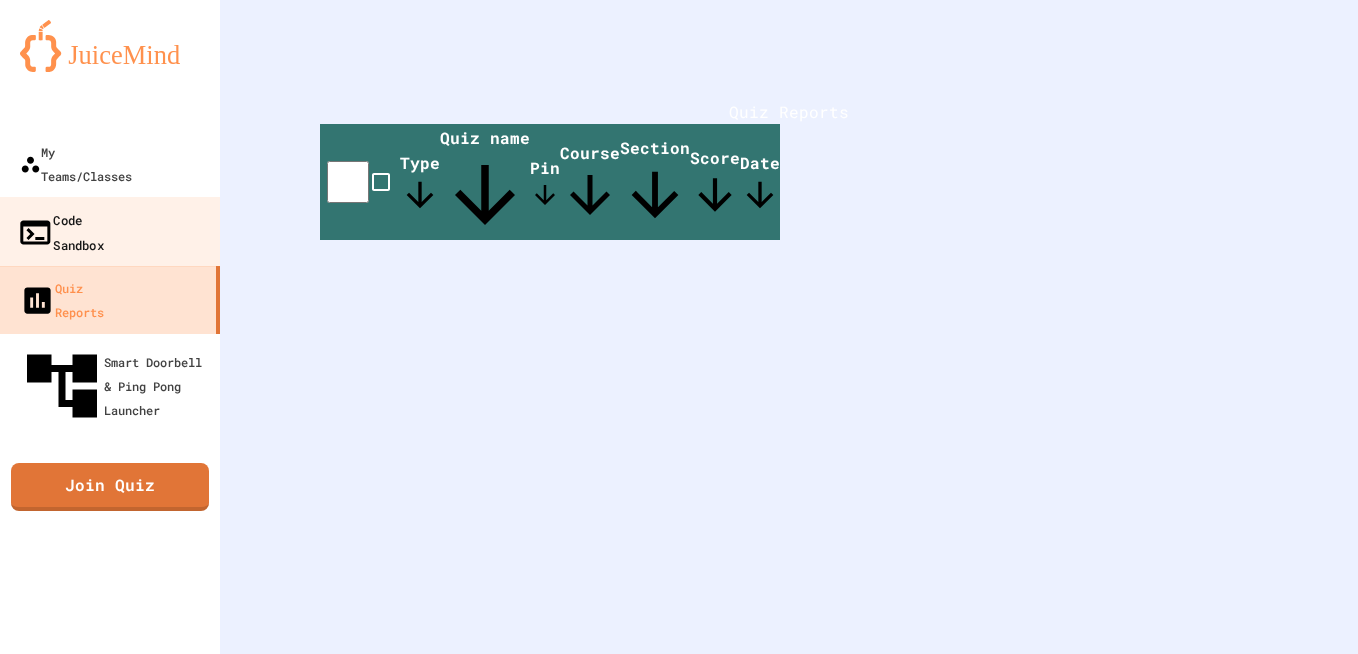 click on "Code Sandbox" at bounding box center [60, 231] 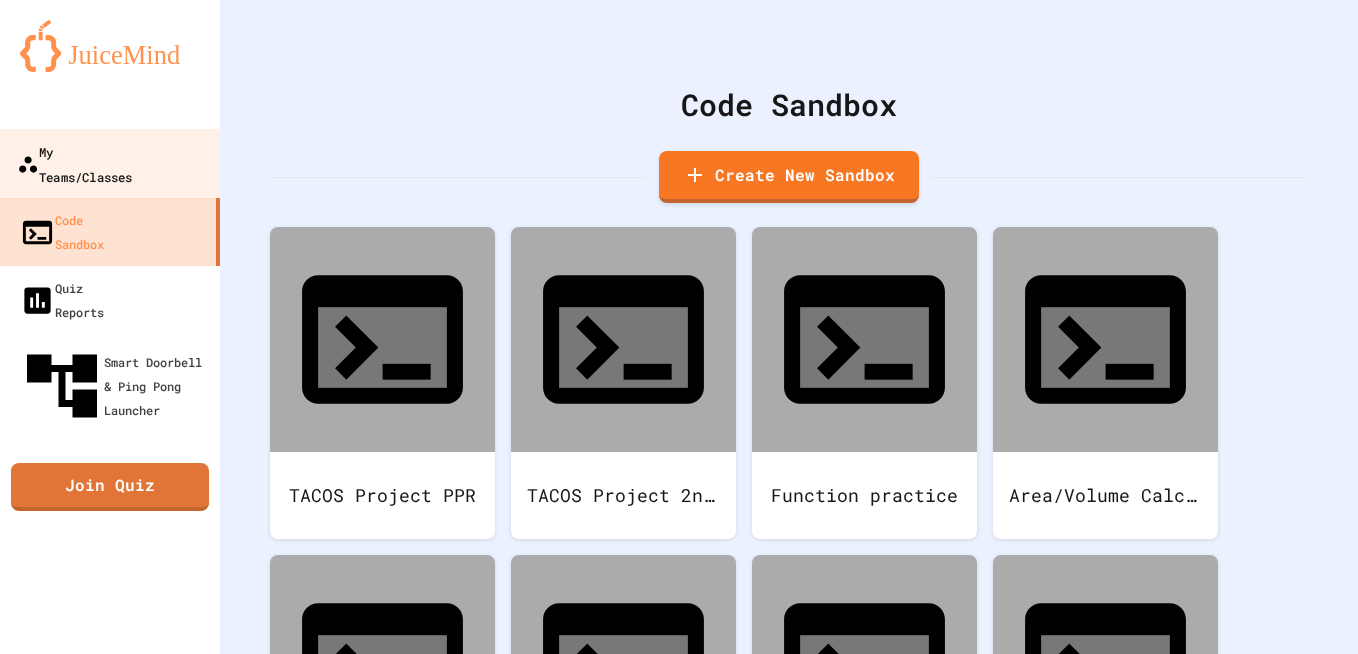 click on "My Teams/Classes" at bounding box center (74, 163) 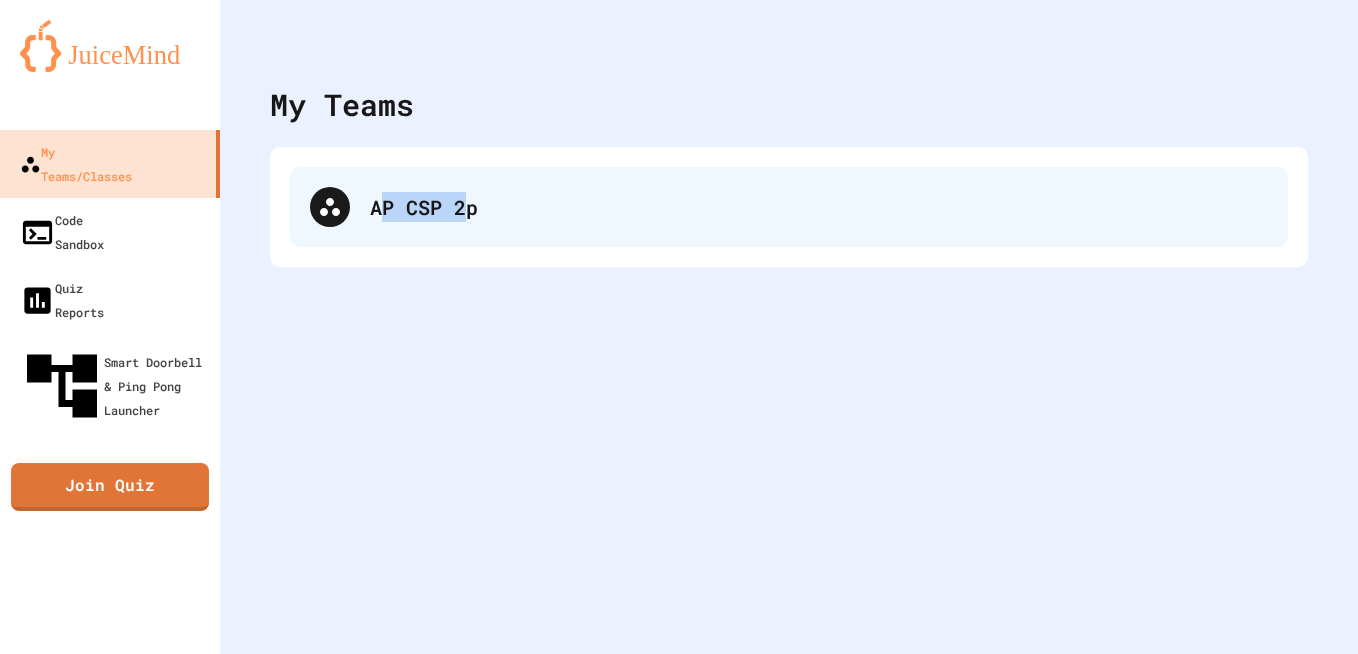 drag, startPoint x: 382, startPoint y: 250, endPoint x: 470, endPoint y: 190, distance: 106.50822 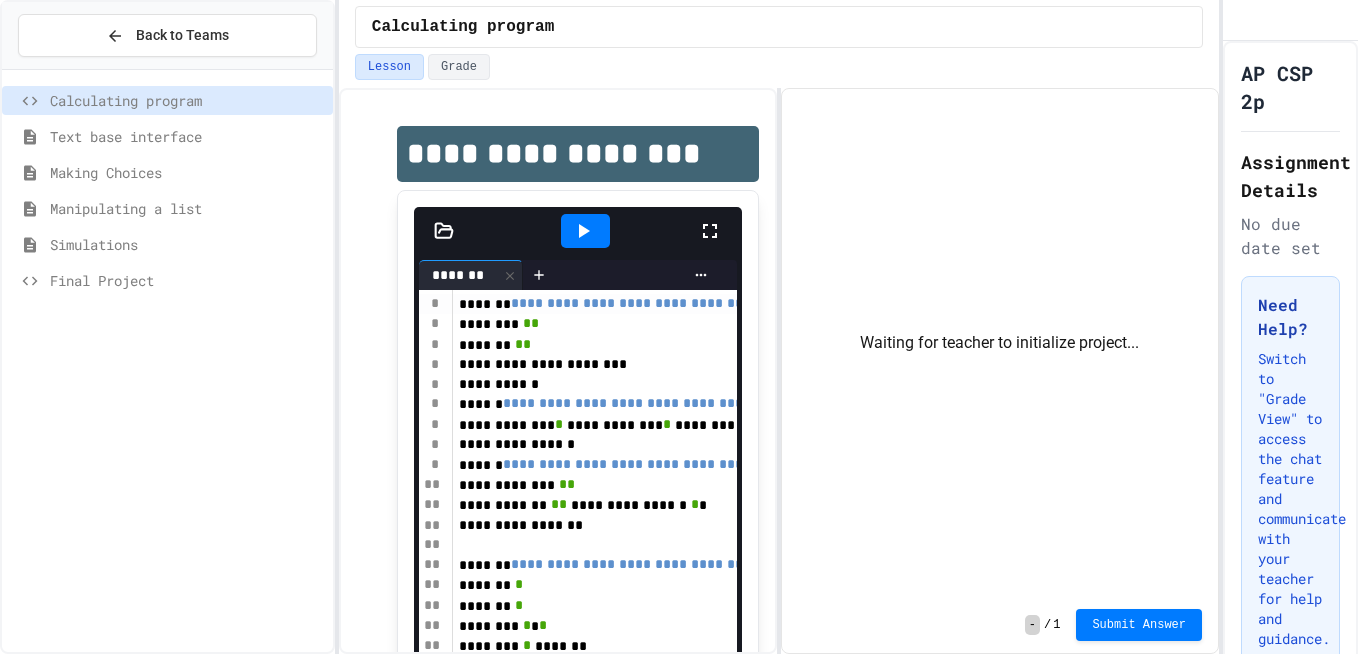 click on "Text base interface" at bounding box center [167, 140] 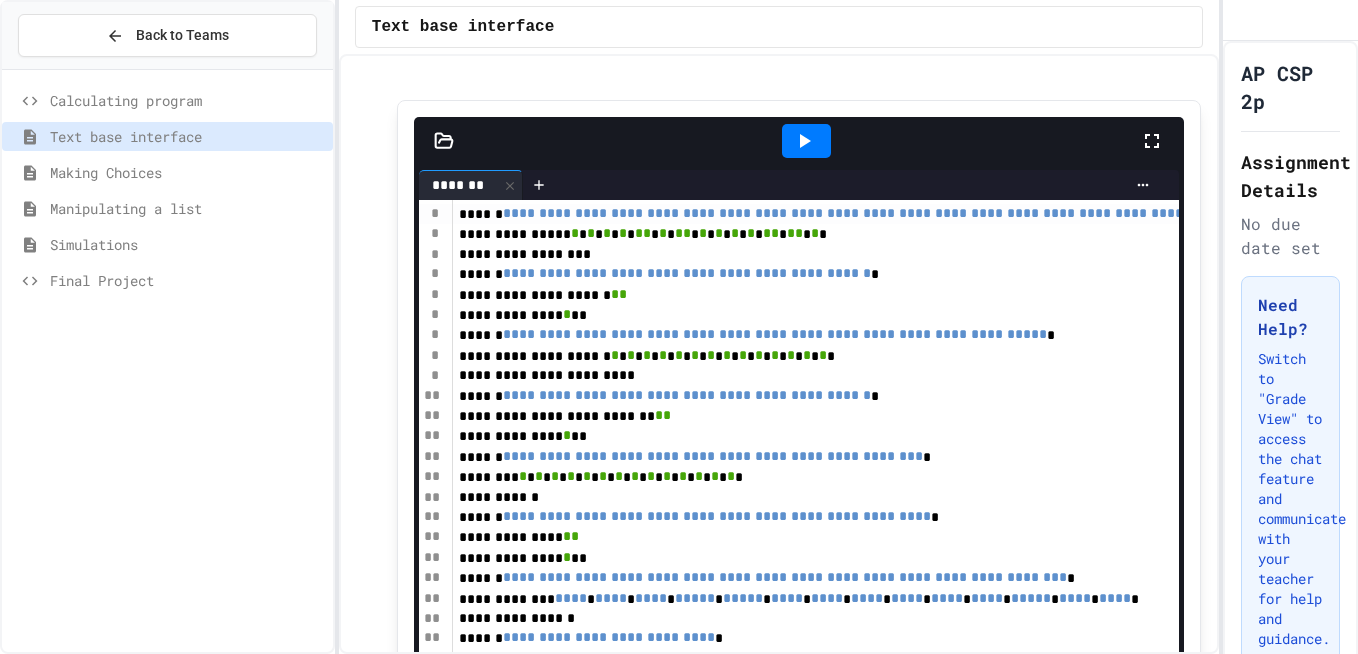 click on "Making Choices" at bounding box center [187, 172] 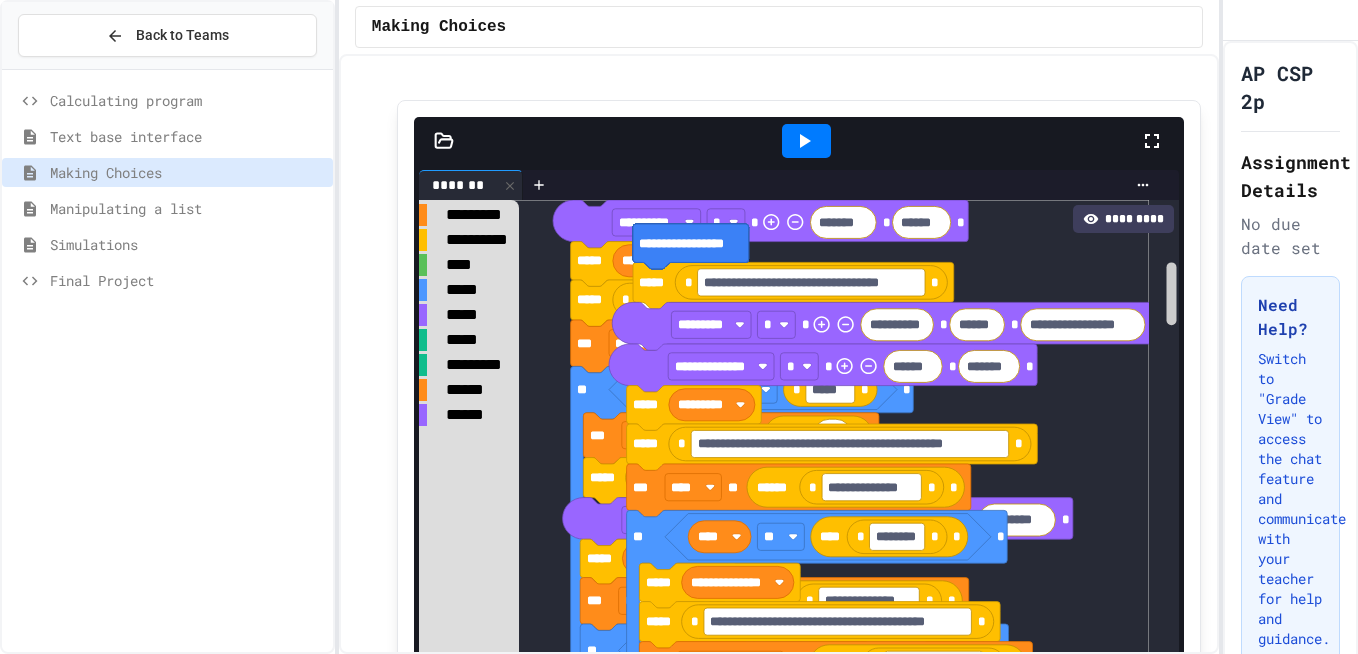 click on "Manipulating a list" at bounding box center (187, 208) 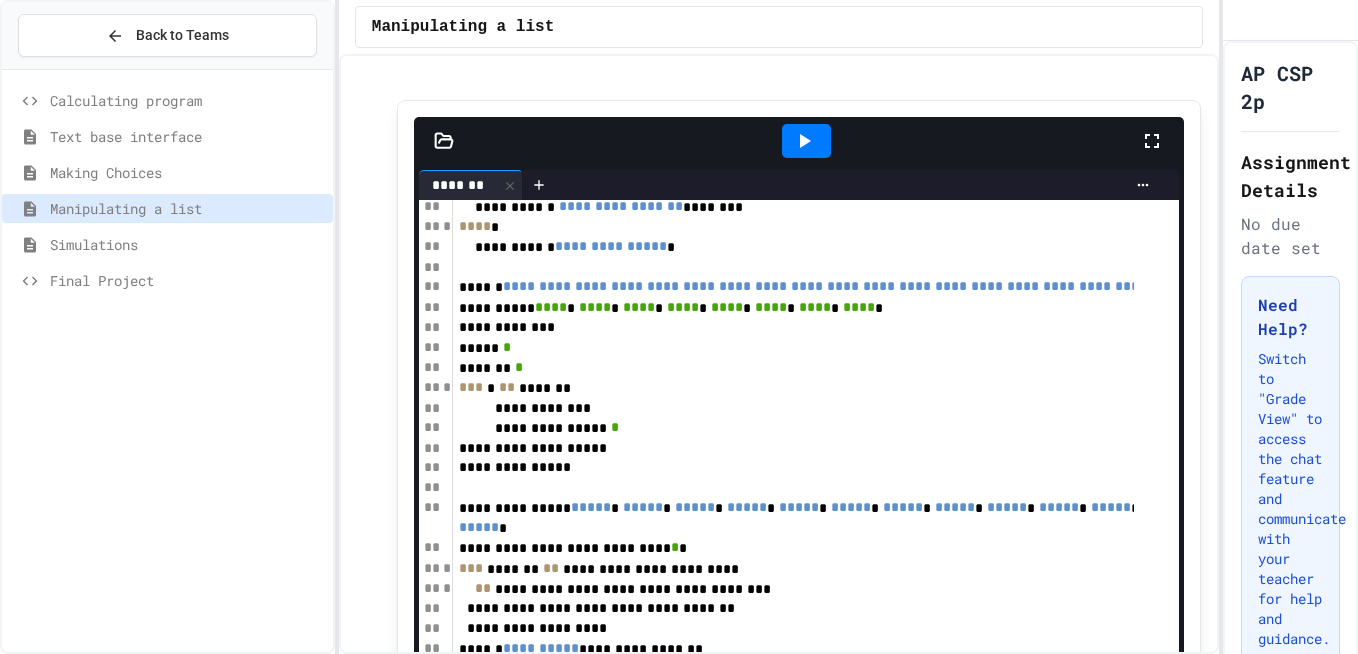 scroll, scrollTop: 615, scrollLeft: 0, axis: vertical 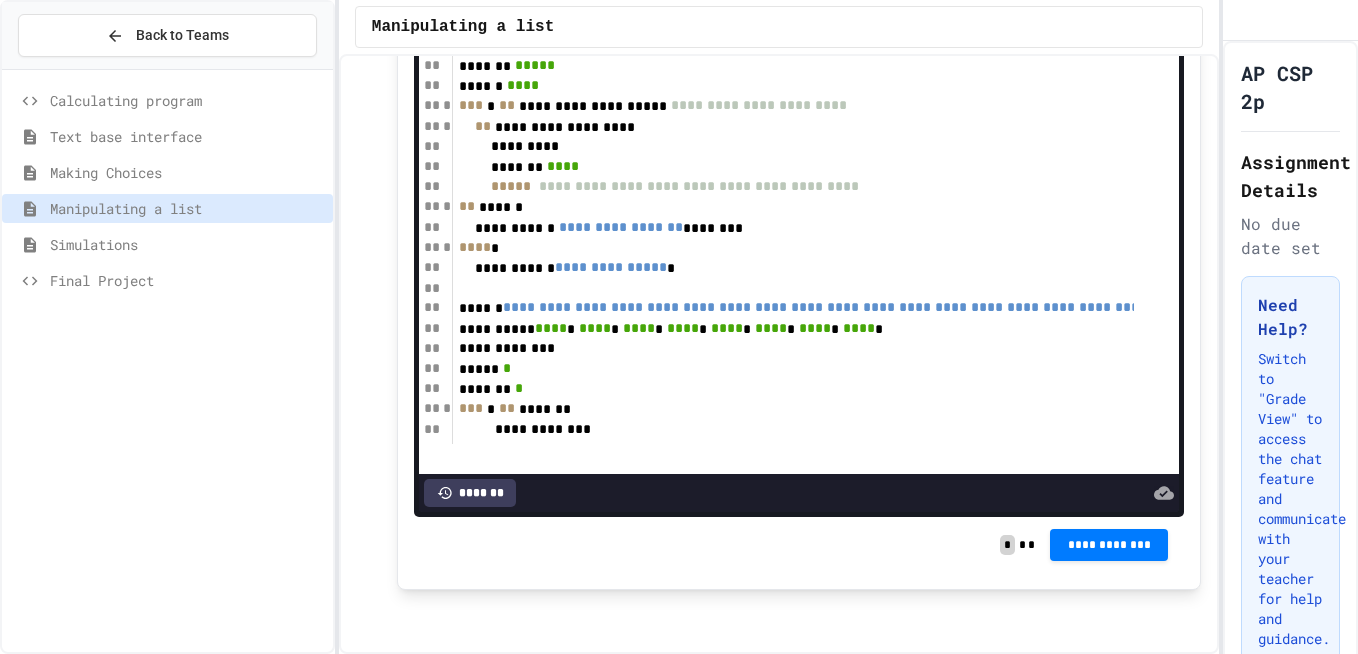 click on "Simulations" at bounding box center (167, 244) 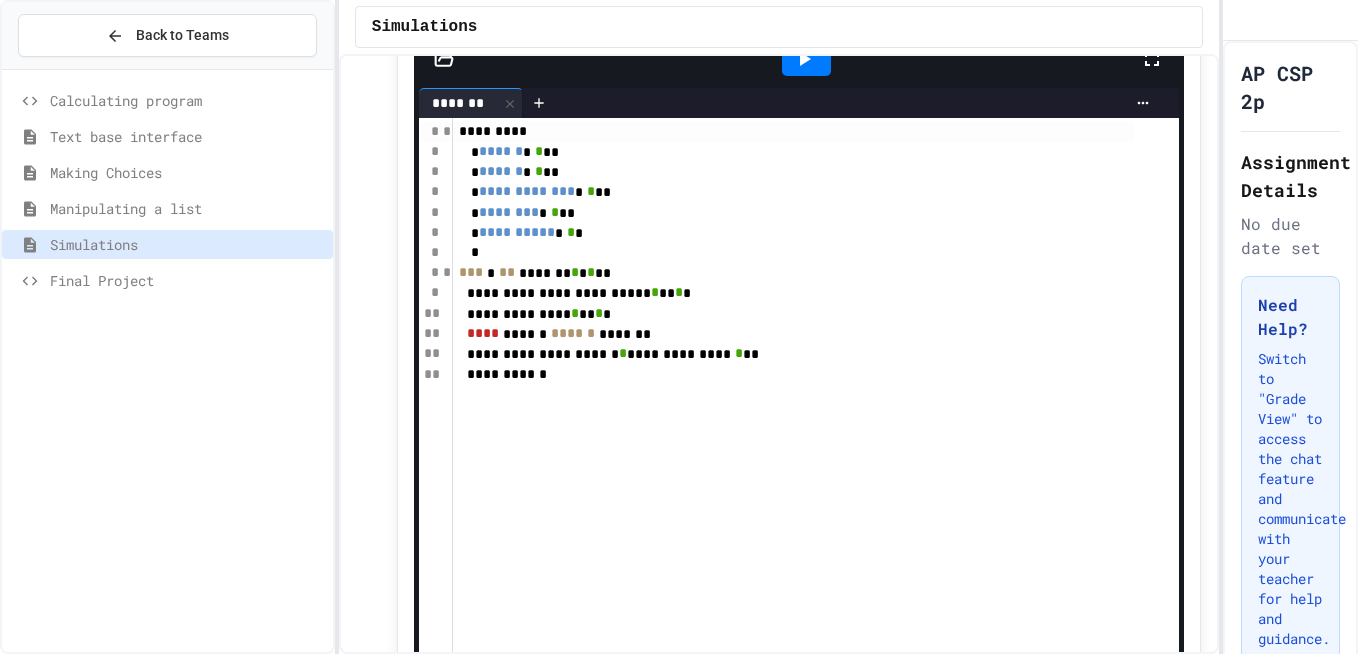 scroll, scrollTop: 0, scrollLeft: 0, axis: both 